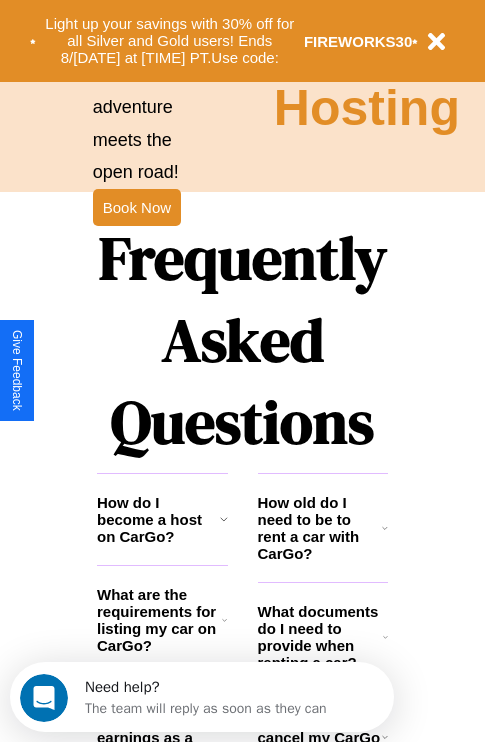 scroll, scrollTop: 2423, scrollLeft: 0, axis: vertical 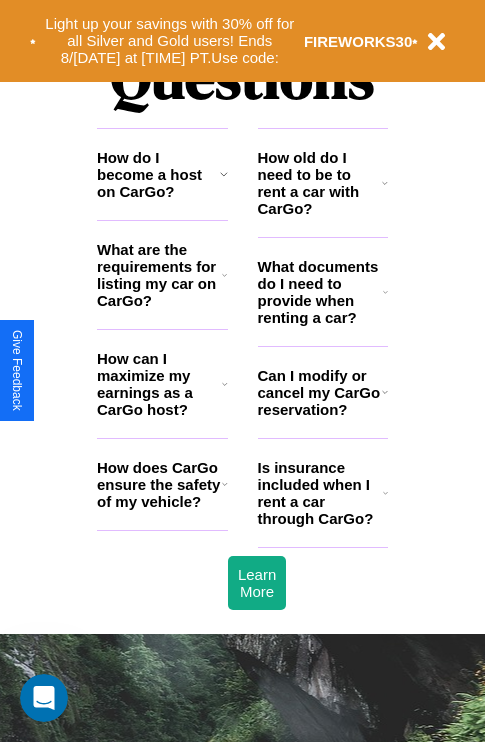 click on "How does CarGo ensure the safety of my vehicle?" at bounding box center (159, 484) 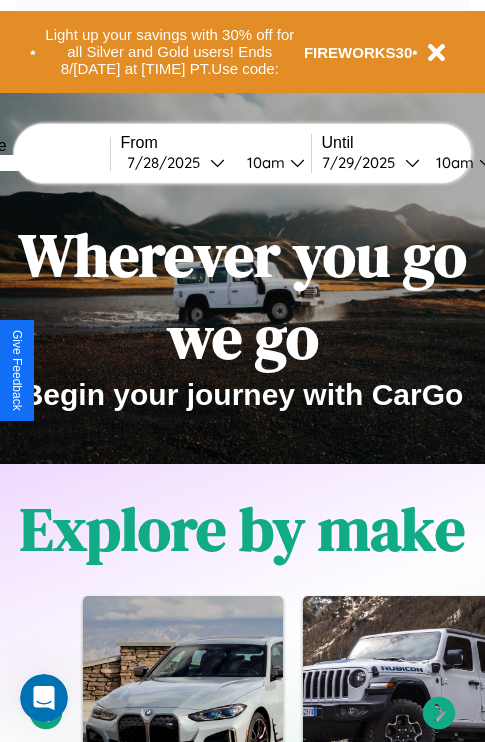 scroll, scrollTop: 0, scrollLeft: 0, axis: both 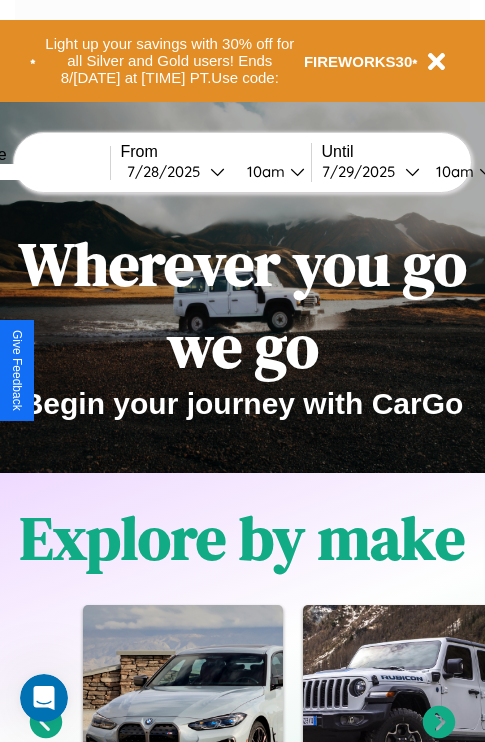 click at bounding box center [35, 172] 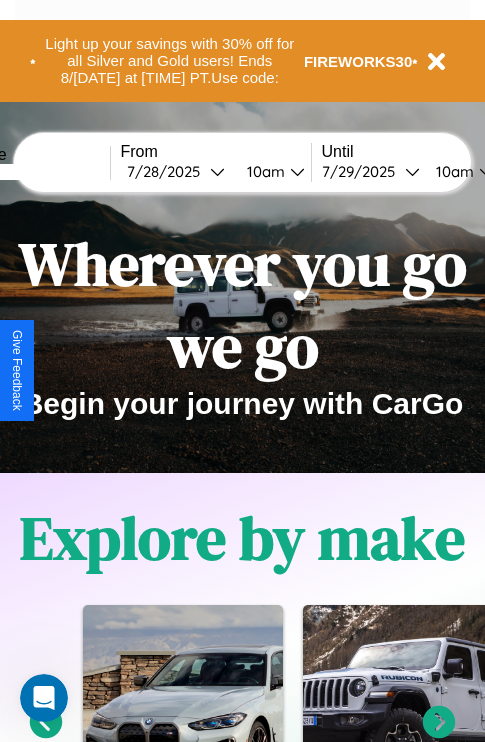 type on "******" 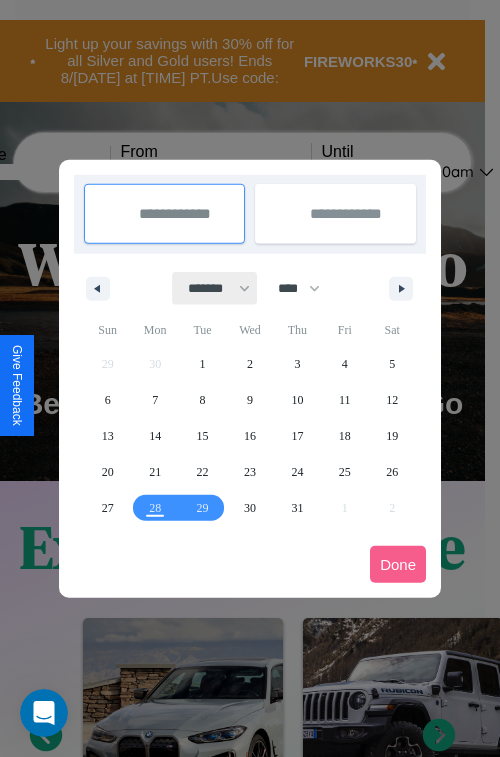 click on "[CREDIT_CARD]" at bounding box center (215, 288) 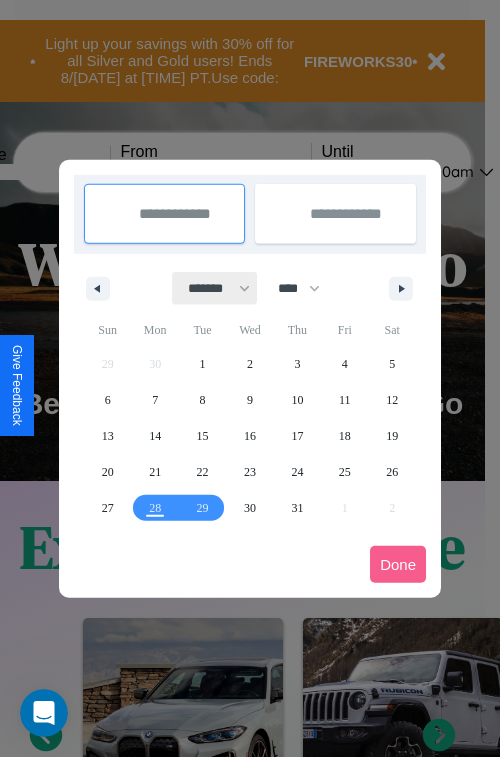 select on "*" 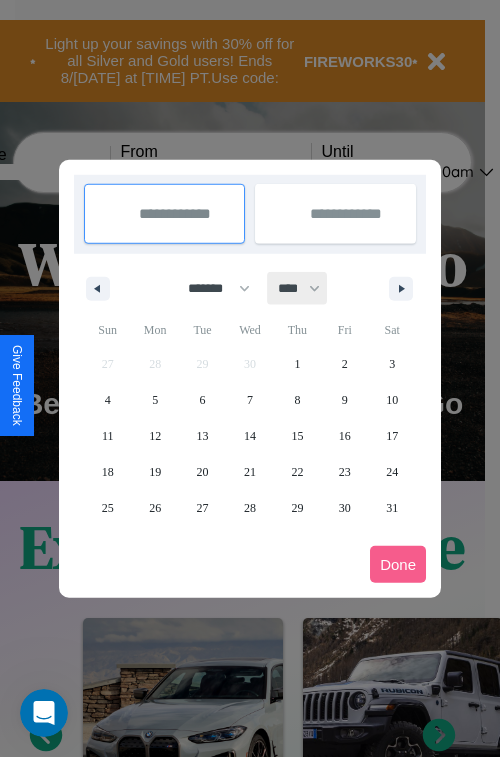 click on "[CREDIT_CARD]" at bounding box center (298, 288) 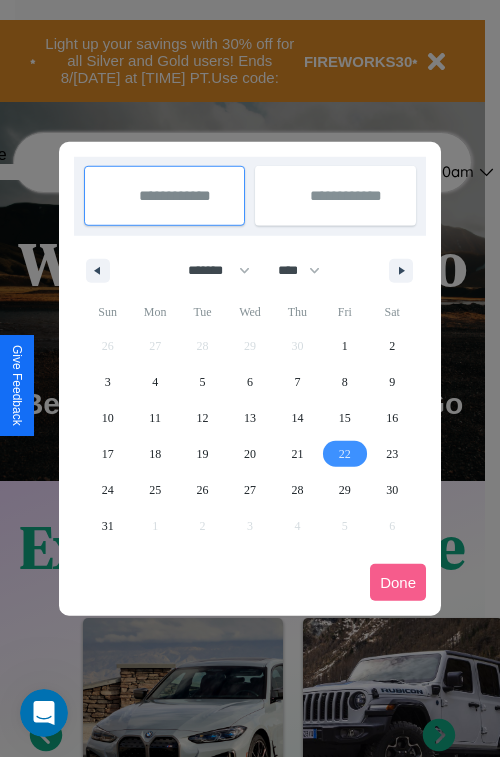 click on "22" at bounding box center (345, 454) 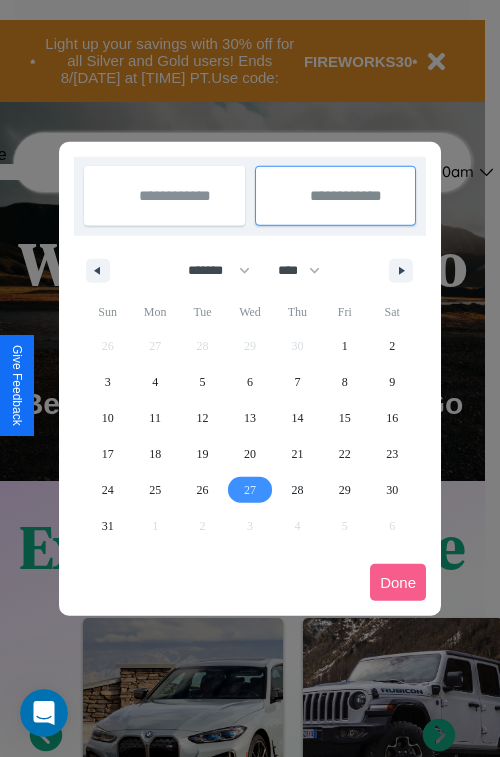 click on "27" at bounding box center [250, 490] 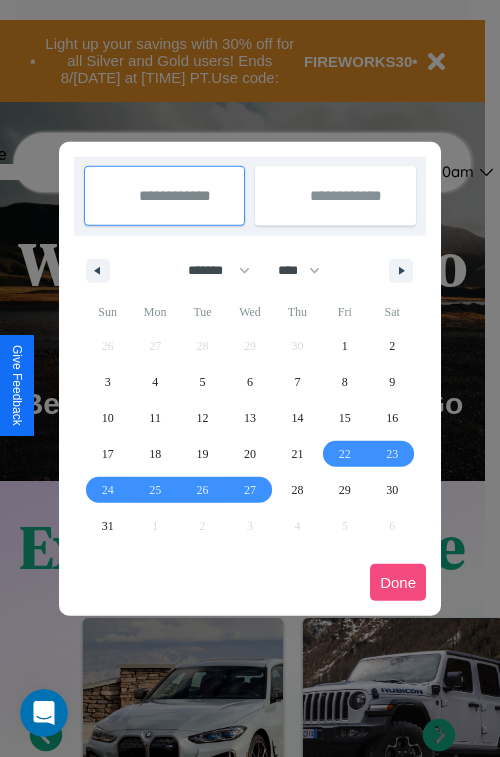 click on "Done" at bounding box center (398, 582) 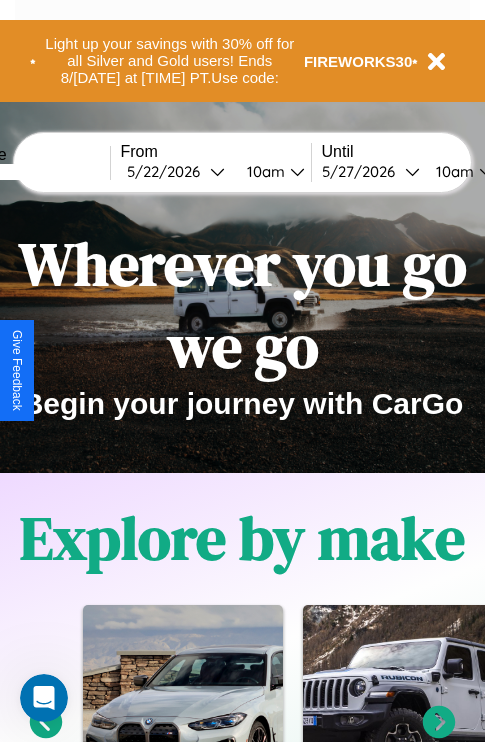 click on "10am" at bounding box center (263, 171) 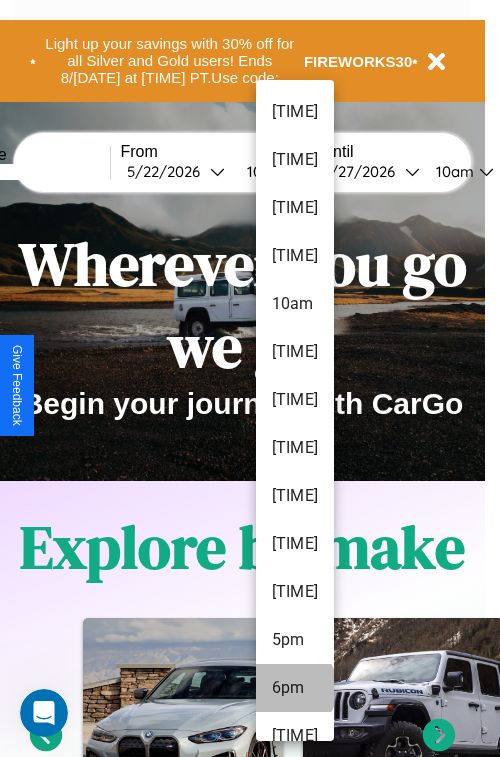 click on "6pm" at bounding box center (295, 688) 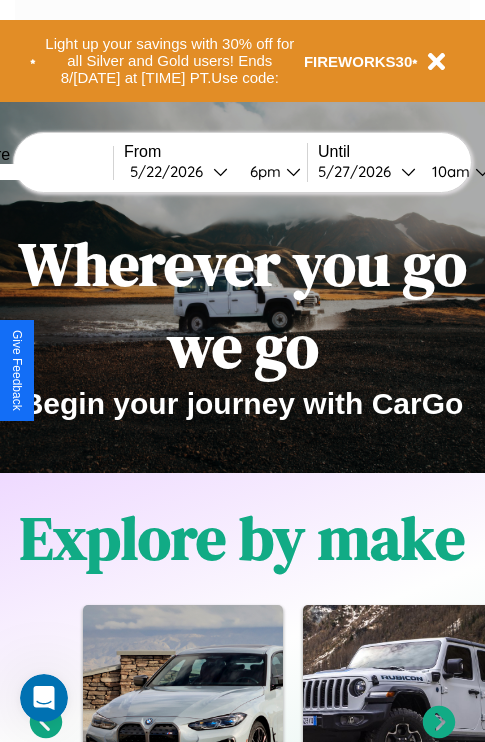 scroll, scrollTop: 0, scrollLeft: 73, axis: horizontal 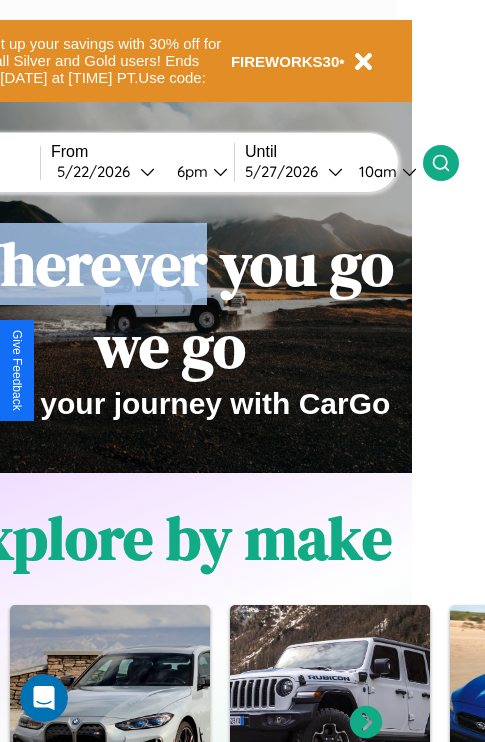 click 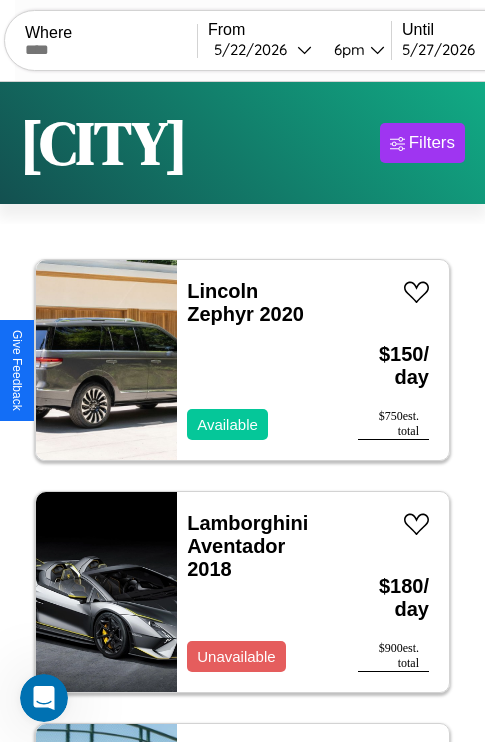 scroll, scrollTop: 79, scrollLeft: 0, axis: vertical 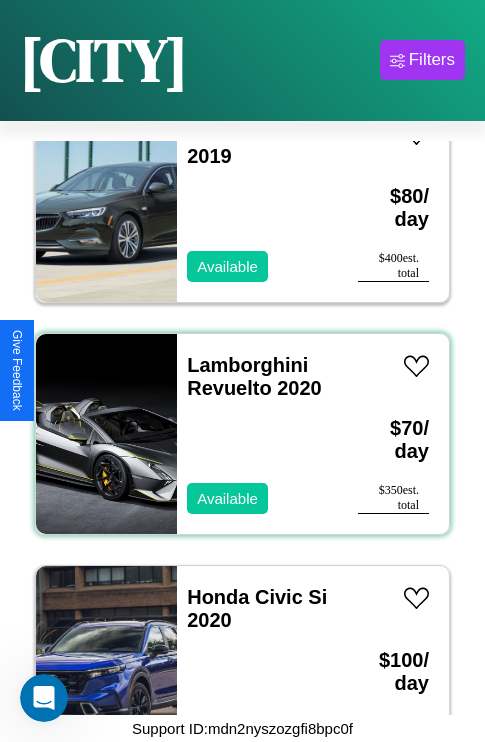 click on "Lamborghini Revuelto 2020 Available" at bounding box center (257, 434) 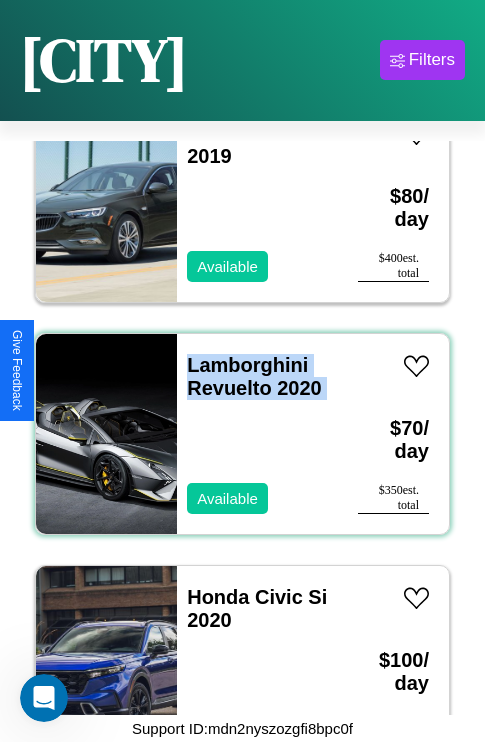 click on "Lamborghini Revuelto 2020 Available" at bounding box center (257, 434) 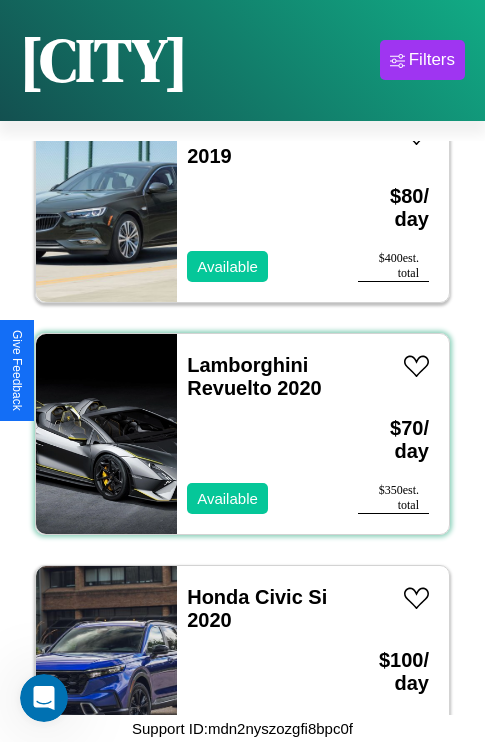 click on "Lamborghini Revuelto 2020 Available" at bounding box center [257, 434] 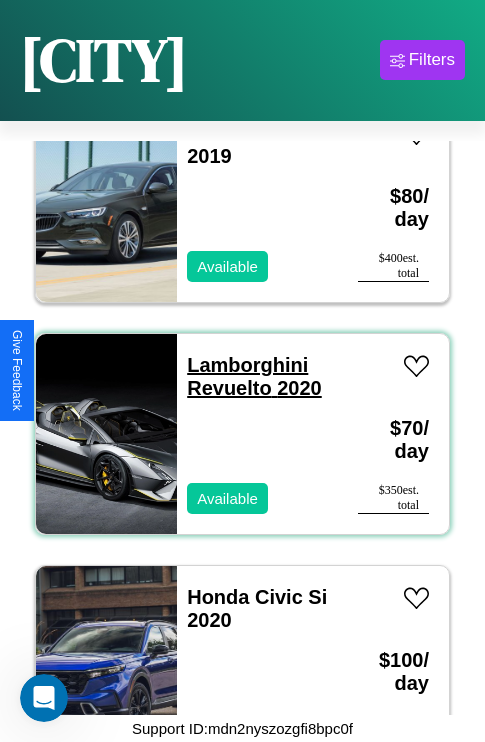click on "Lamborghini   Revuelto   2020" at bounding box center (254, 376) 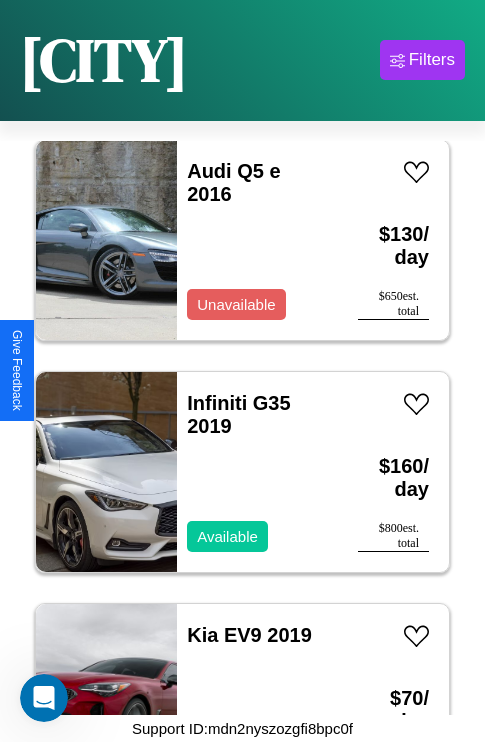 scroll, scrollTop: 6878, scrollLeft: 0, axis: vertical 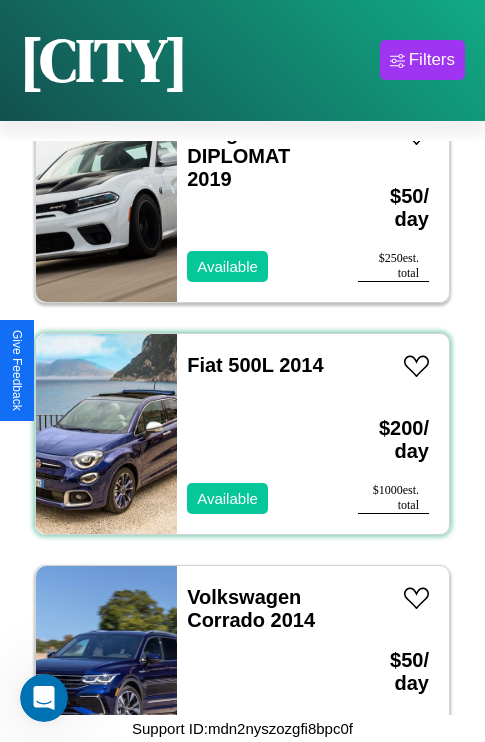 click on "Fiat   500L   2014 Available" at bounding box center (257, 434) 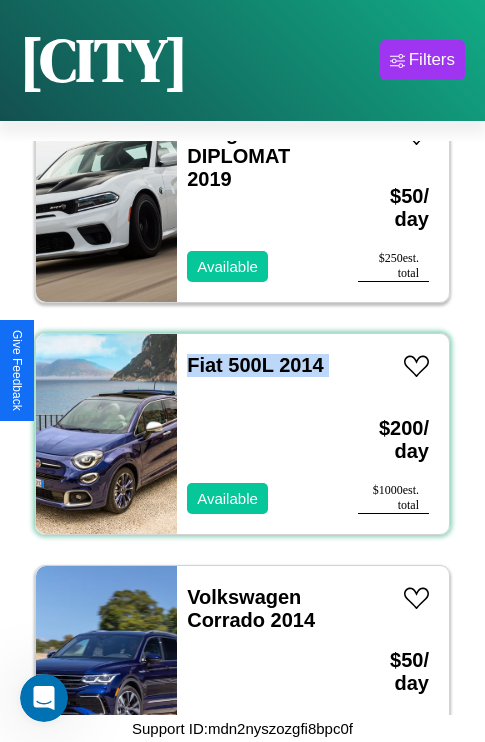click on "Fiat   500L   2014 Available" at bounding box center [257, 434] 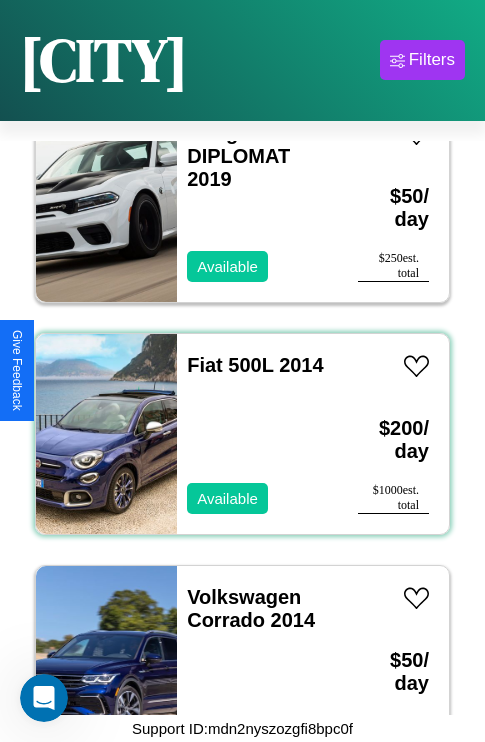 click on "Fiat   500L   2014 Available" at bounding box center [257, 434] 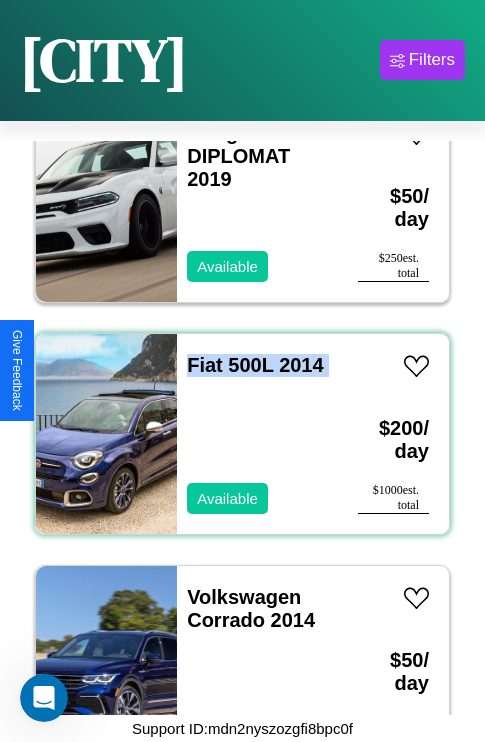 click on "Fiat   500L   2014 Available" at bounding box center (257, 434) 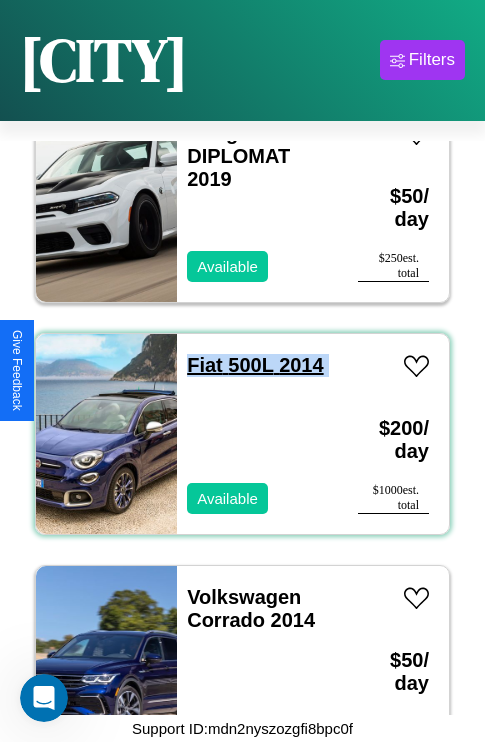 click on "Fiat   500L   2014" at bounding box center [255, 365] 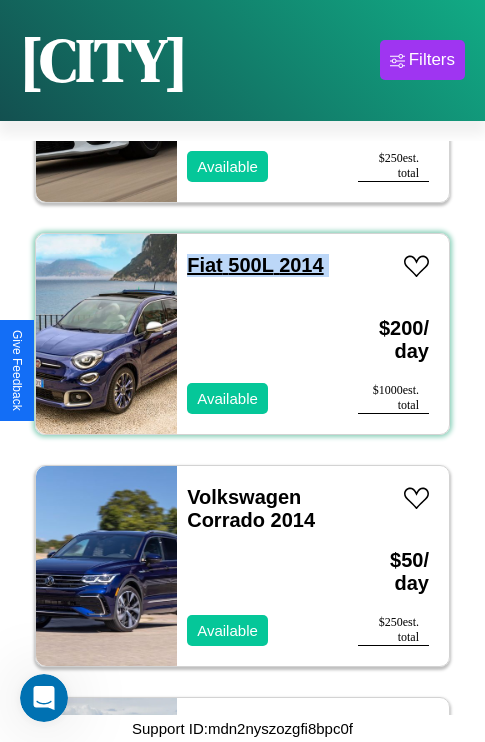 scroll, scrollTop: 5179, scrollLeft: 0, axis: vertical 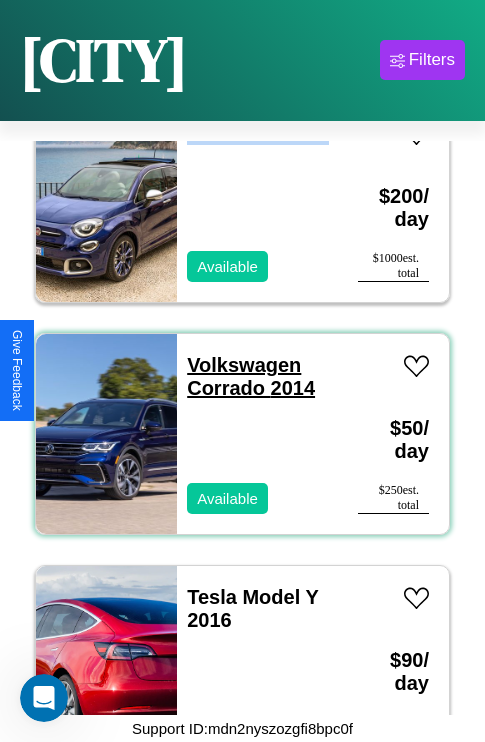 click on "Volkswagen   Corrado   2014" at bounding box center (251, 376) 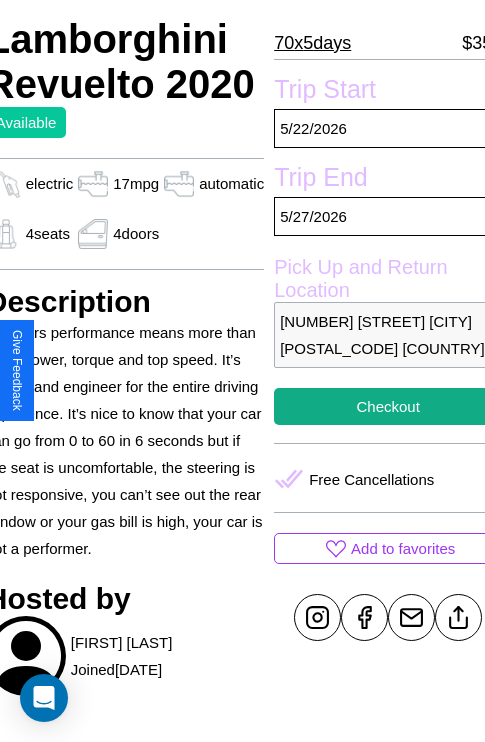 scroll, scrollTop: 408, scrollLeft: 96, axis: both 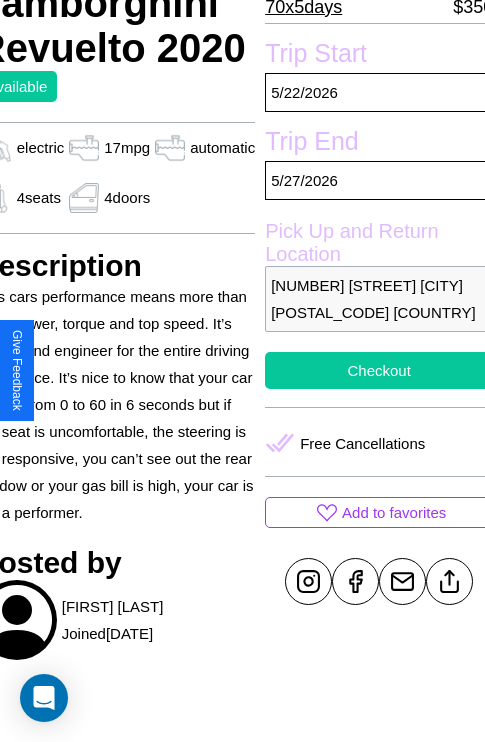 click on "Checkout" at bounding box center (379, 370) 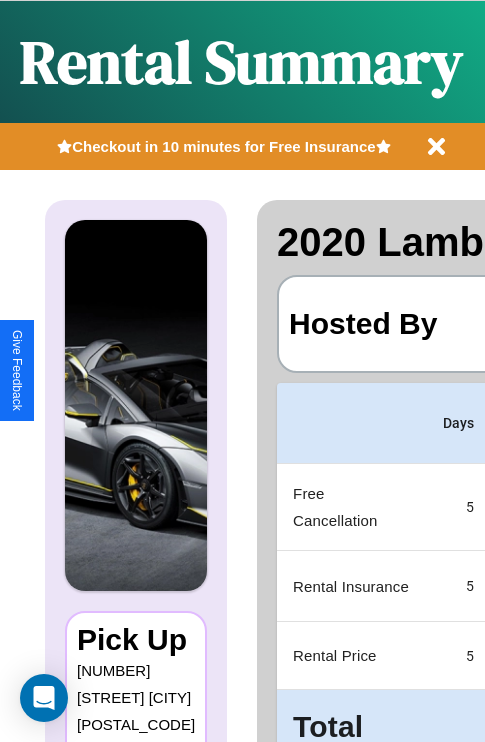 scroll, scrollTop: 0, scrollLeft: 378, axis: horizontal 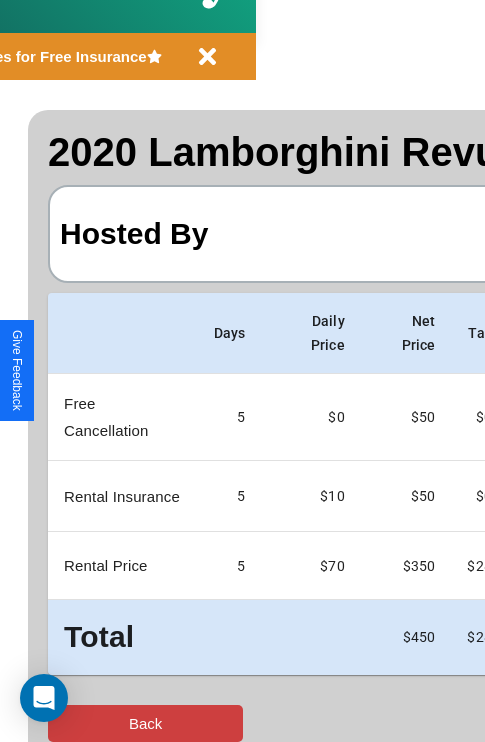 click on "Back" at bounding box center [145, 723] 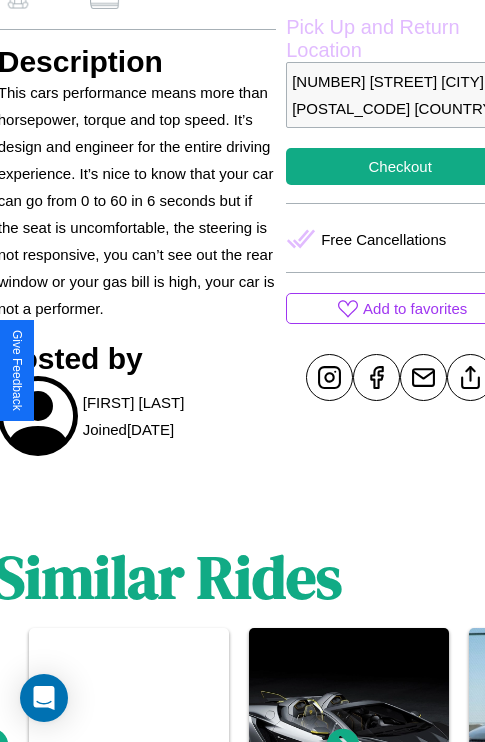 scroll, scrollTop: 619, scrollLeft: 76, axis: both 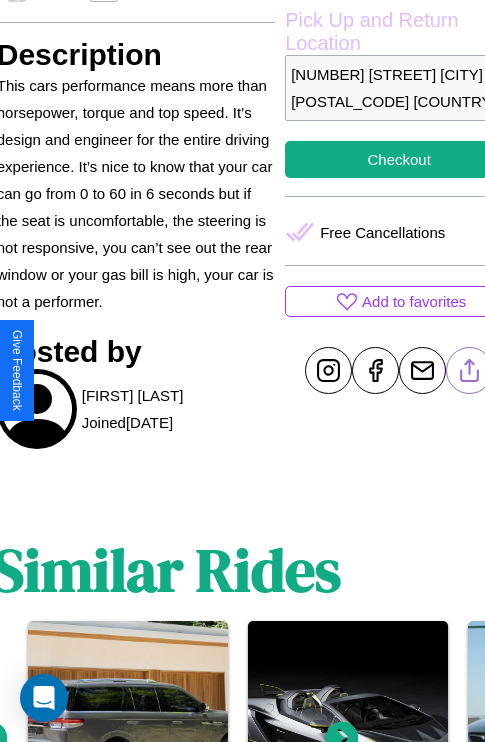 click 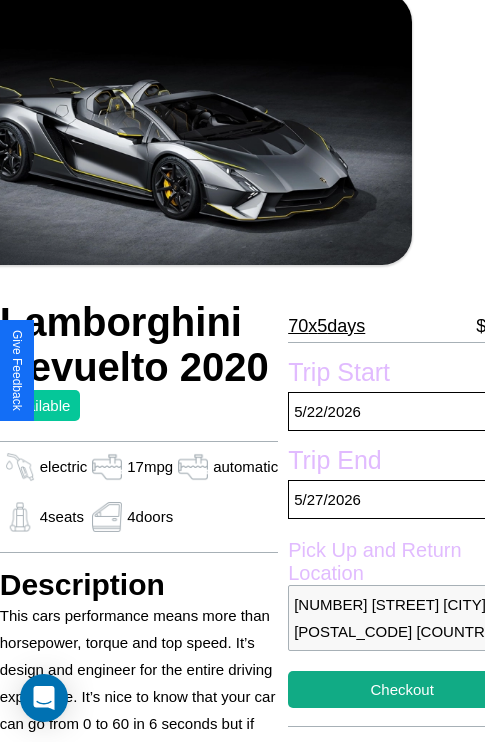 scroll, scrollTop: 63, scrollLeft: 73, axis: both 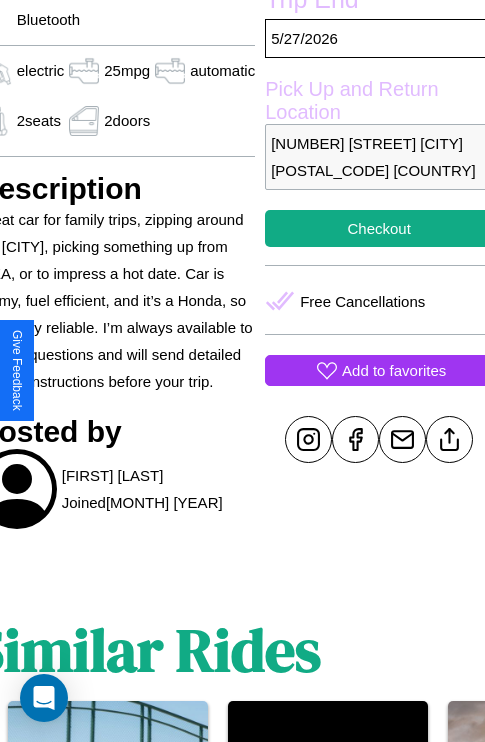 click on "Add to favorites" at bounding box center (394, 370) 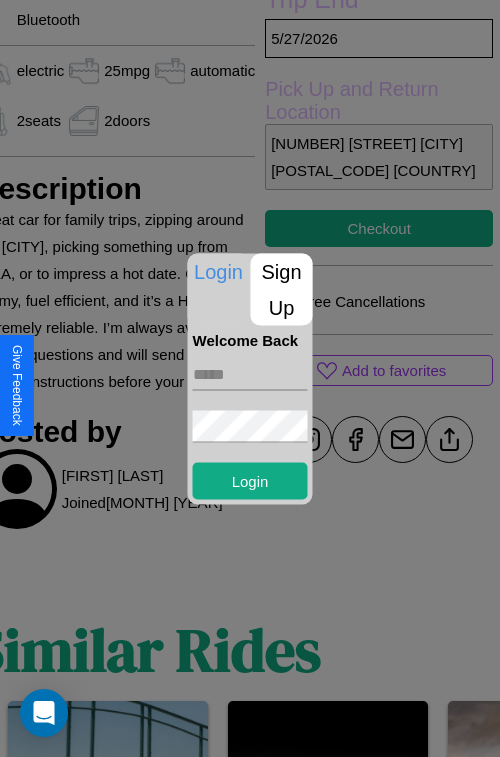 click on "Sign Up" at bounding box center [282, 289] 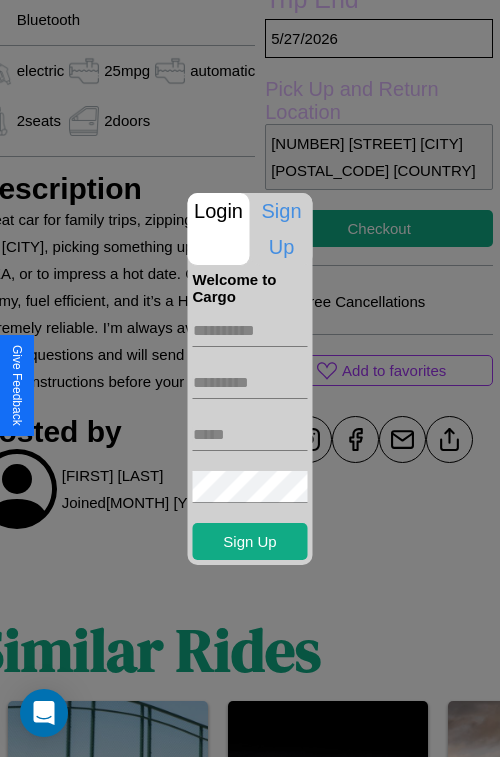 click at bounding box center [250, 331] 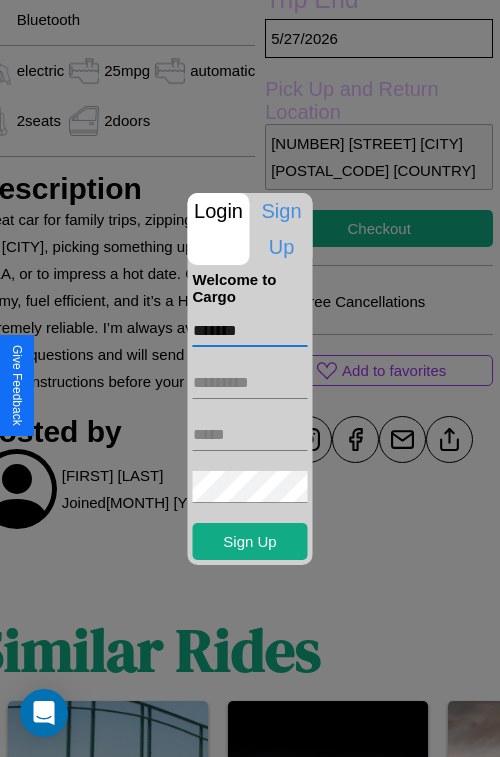 type on "*******" 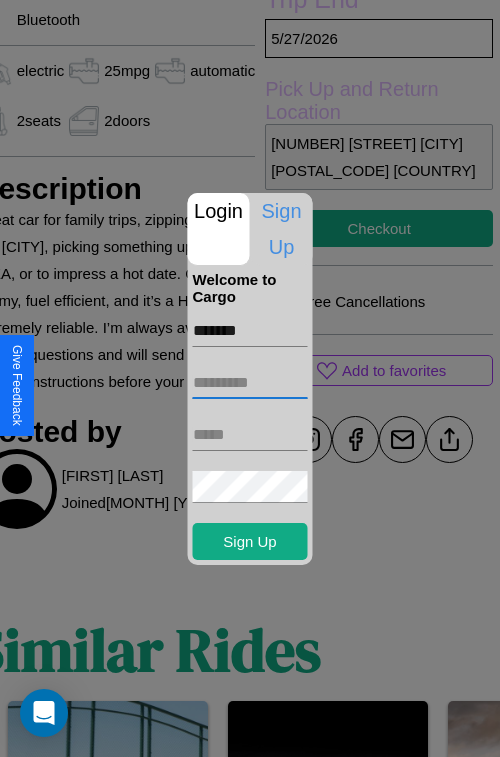 click at bounding box center (250, 383) 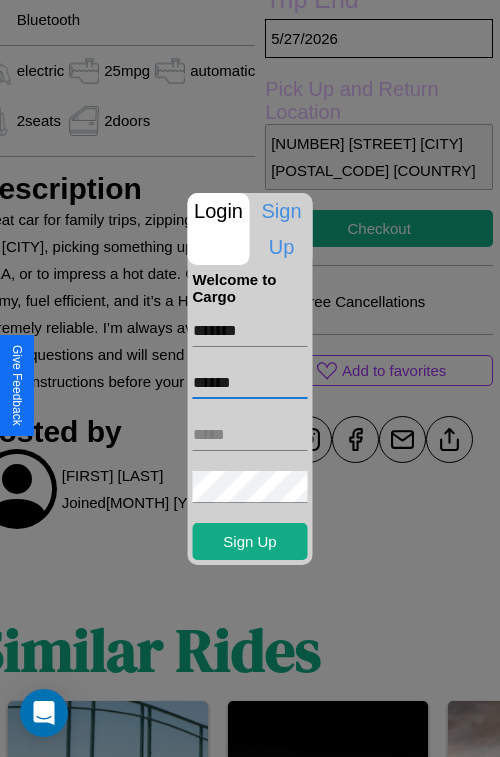 type on "******" 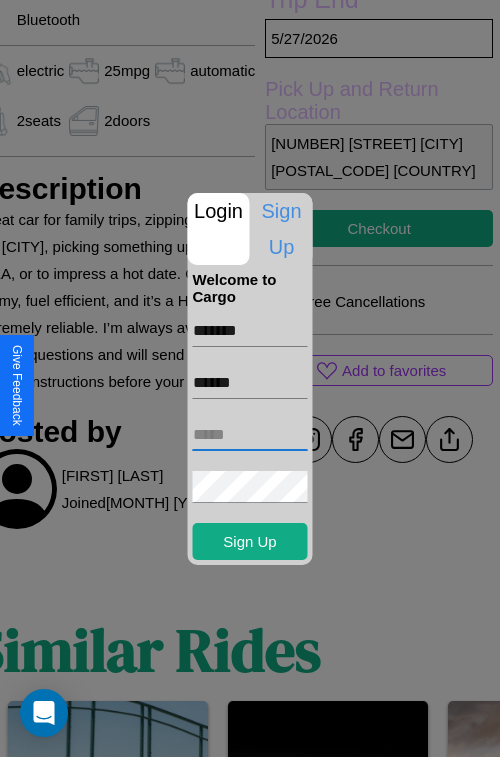 click at bounding box center (250, 435) 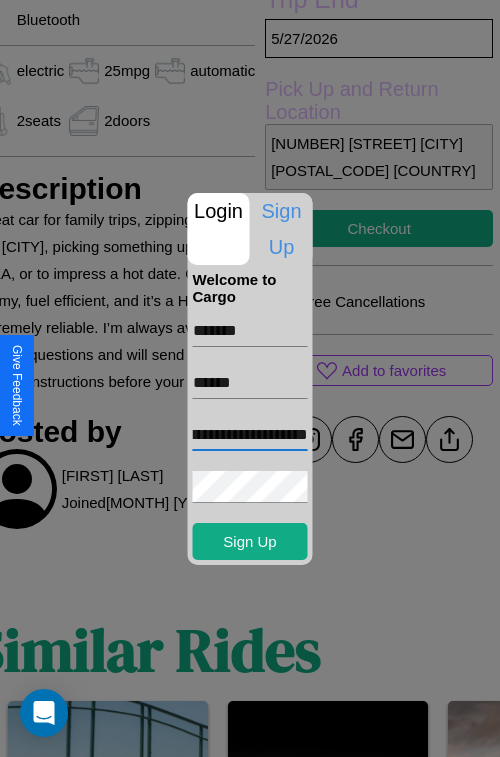 scroll, scrollTop: 0, scrollLeft: 58, axis: horizontal 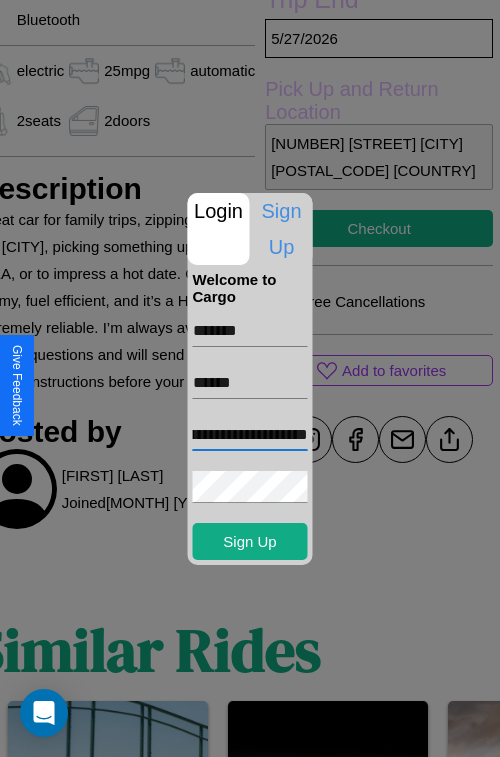 type on "**********" 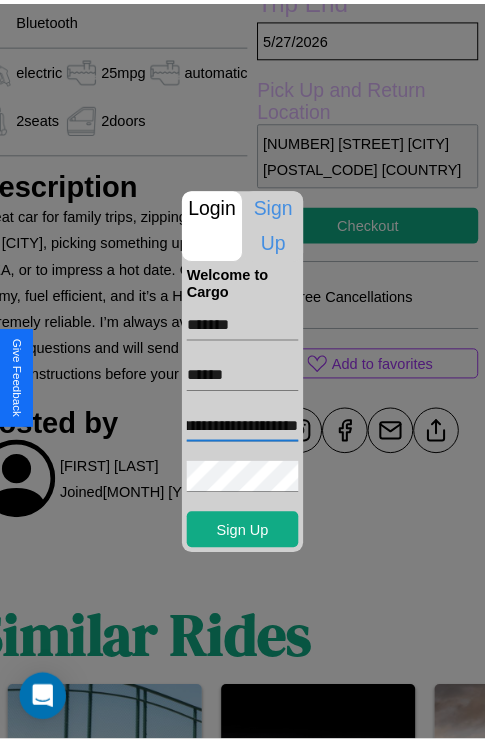 scroll, scrollTop: 0, scrollLeft: 0, axis: both 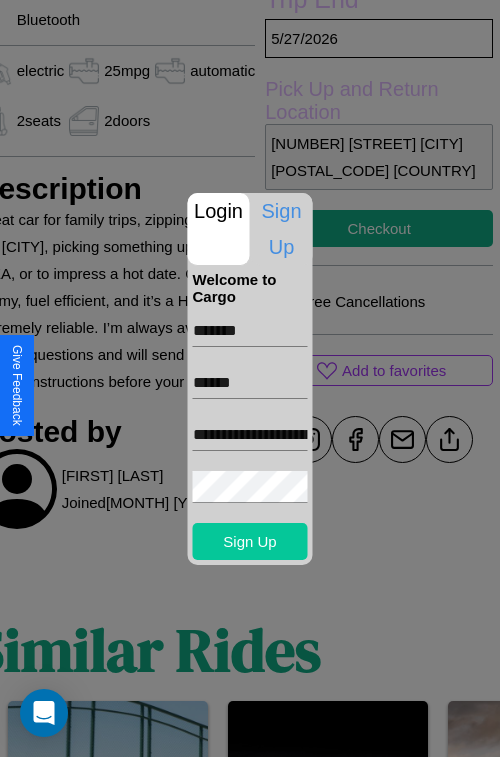 click on "Sign Up" at bounding box center (250, 541) 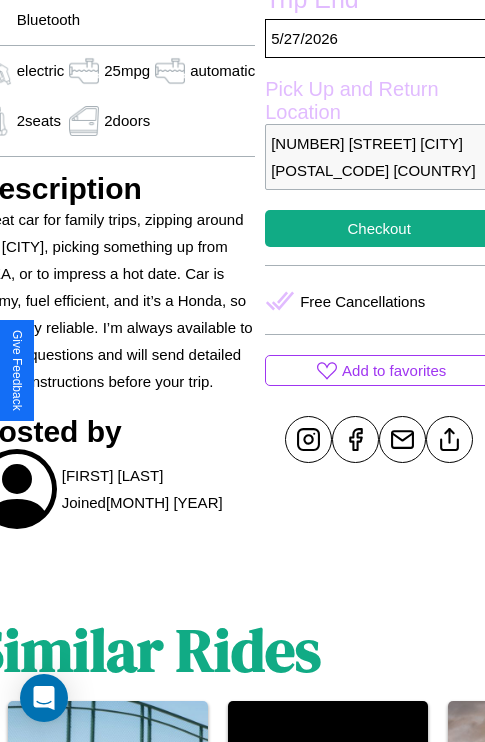 scroll, scrollTop: 710, scrollLeft: 96, axis: both 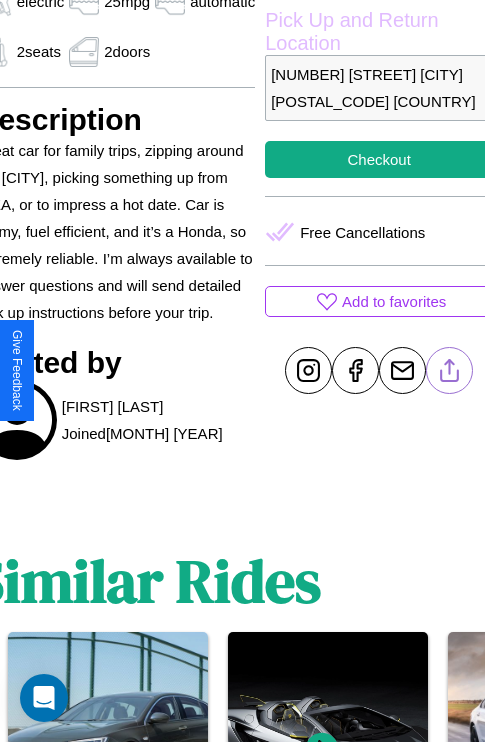 click 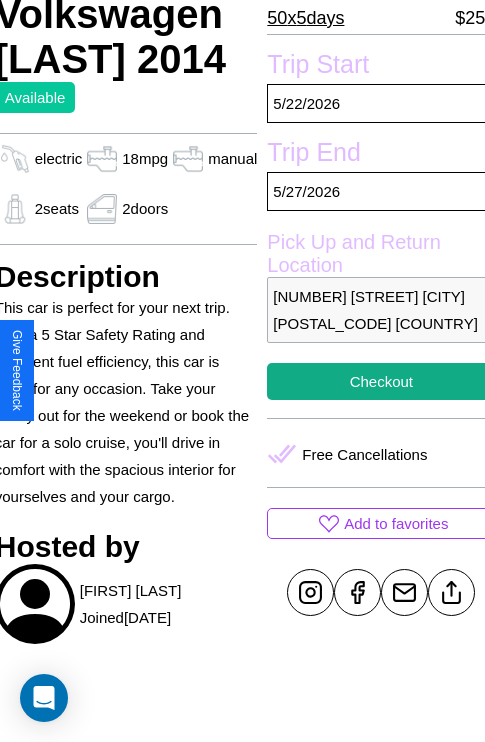 scroll, scrollTop: 498, scrollLeft: 80, axis: both 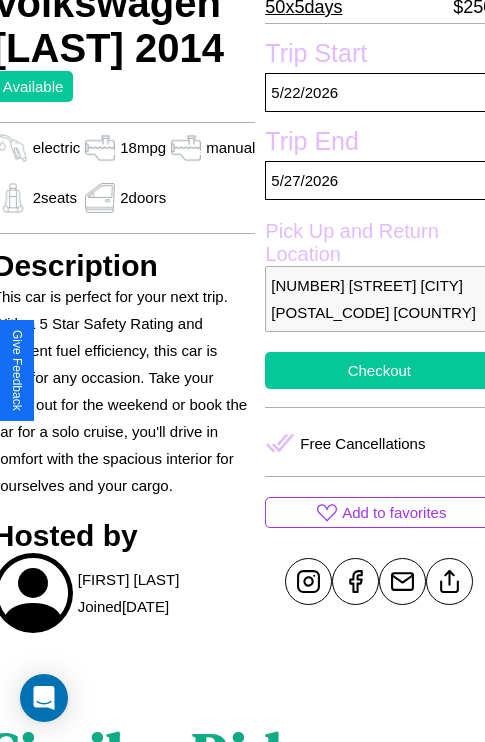 click on "Checkout" at bounding box center [379, 370] 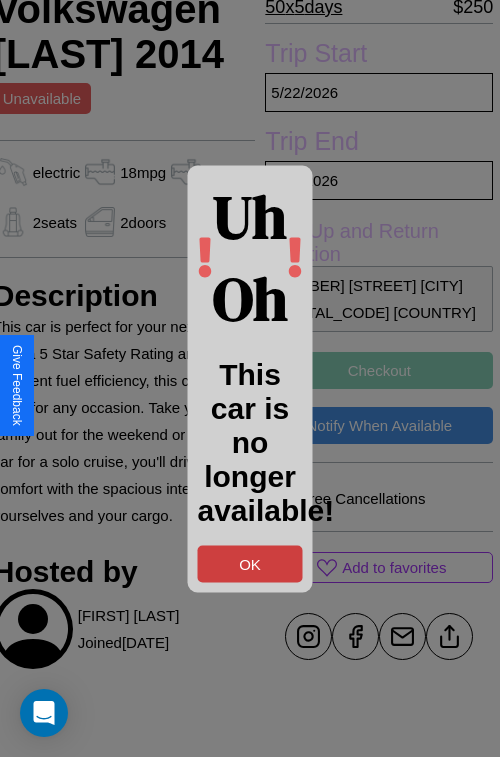 click on "OK" at bounding box center [250, 563] 